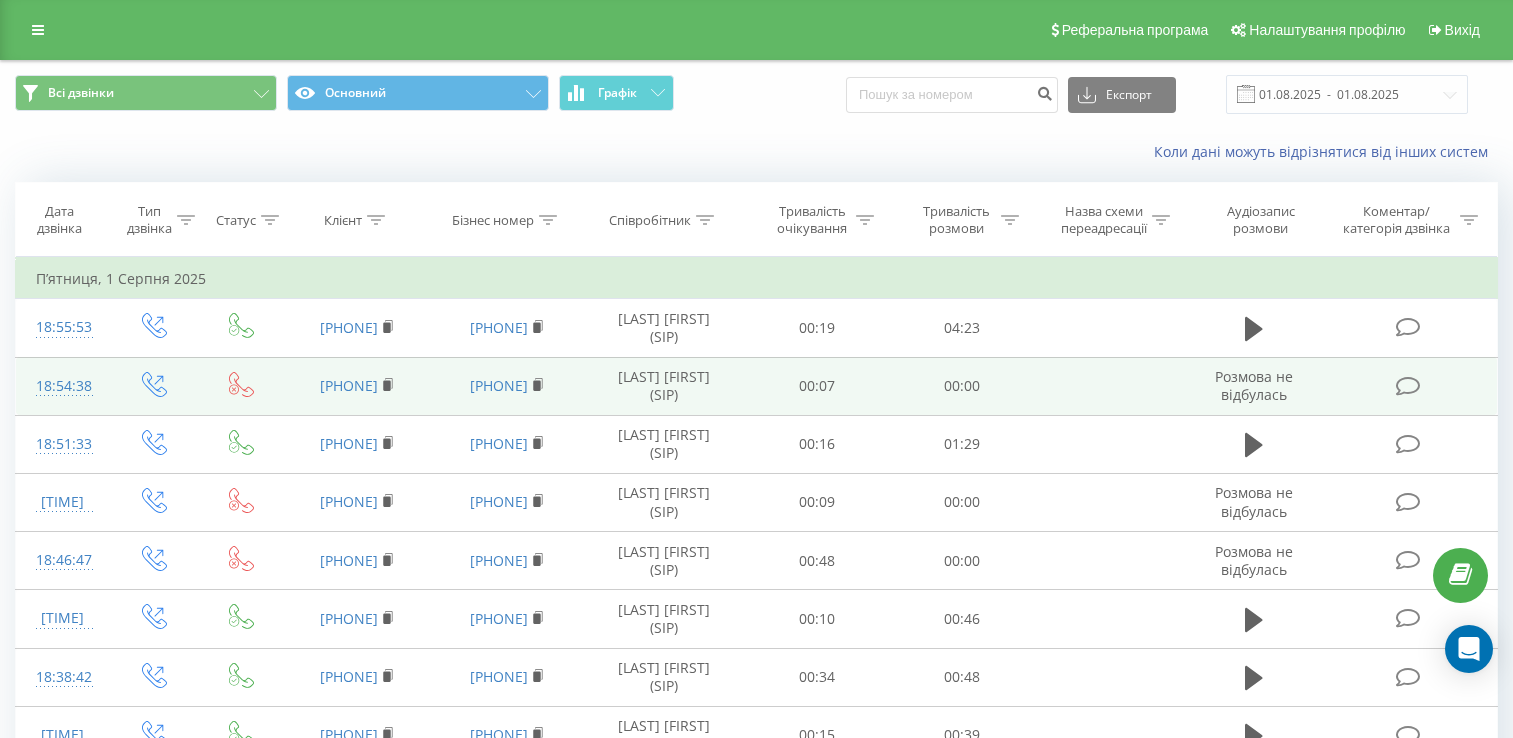 scroll, scrollTop: 215, scrollLeft: 0, axis: vertical 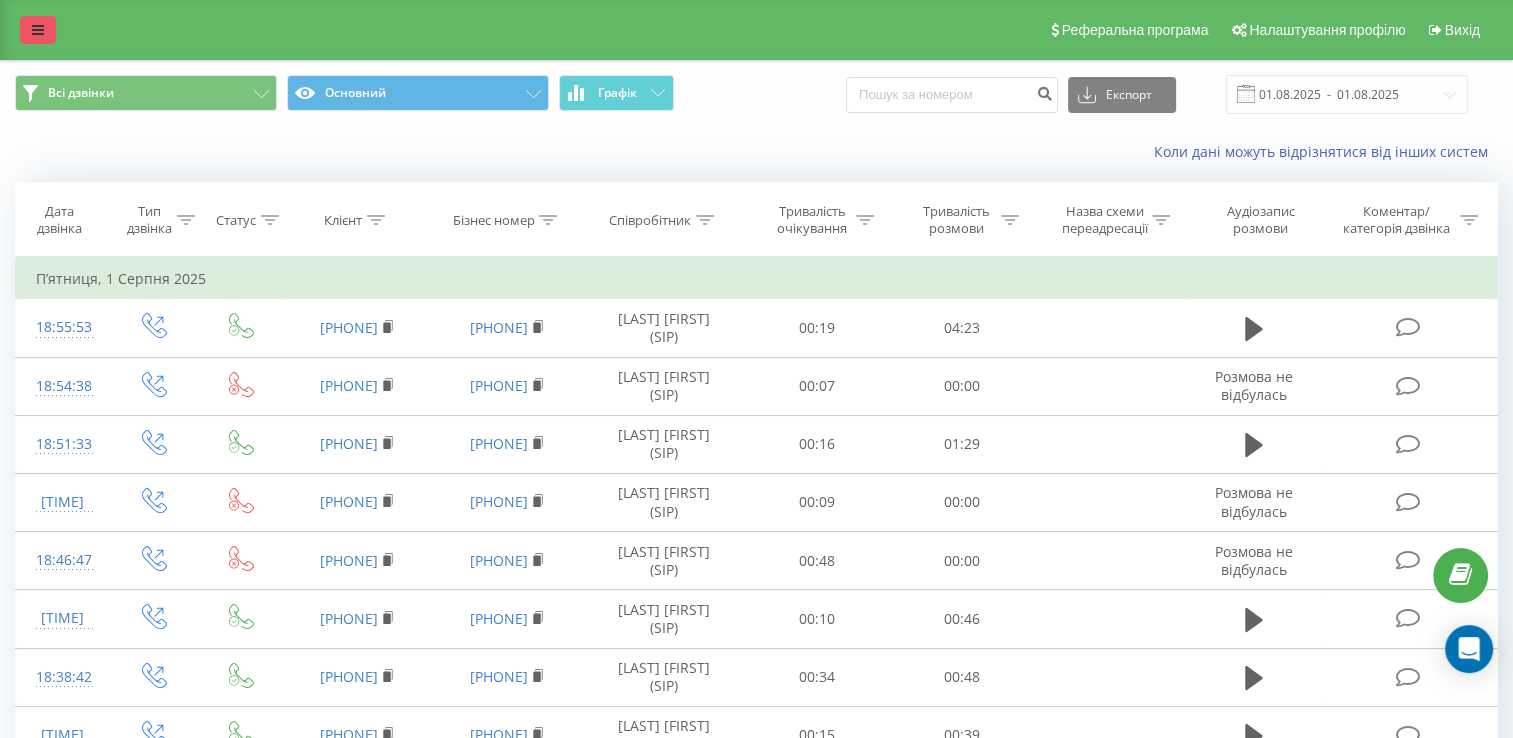 click at bounding box center (38, 30) 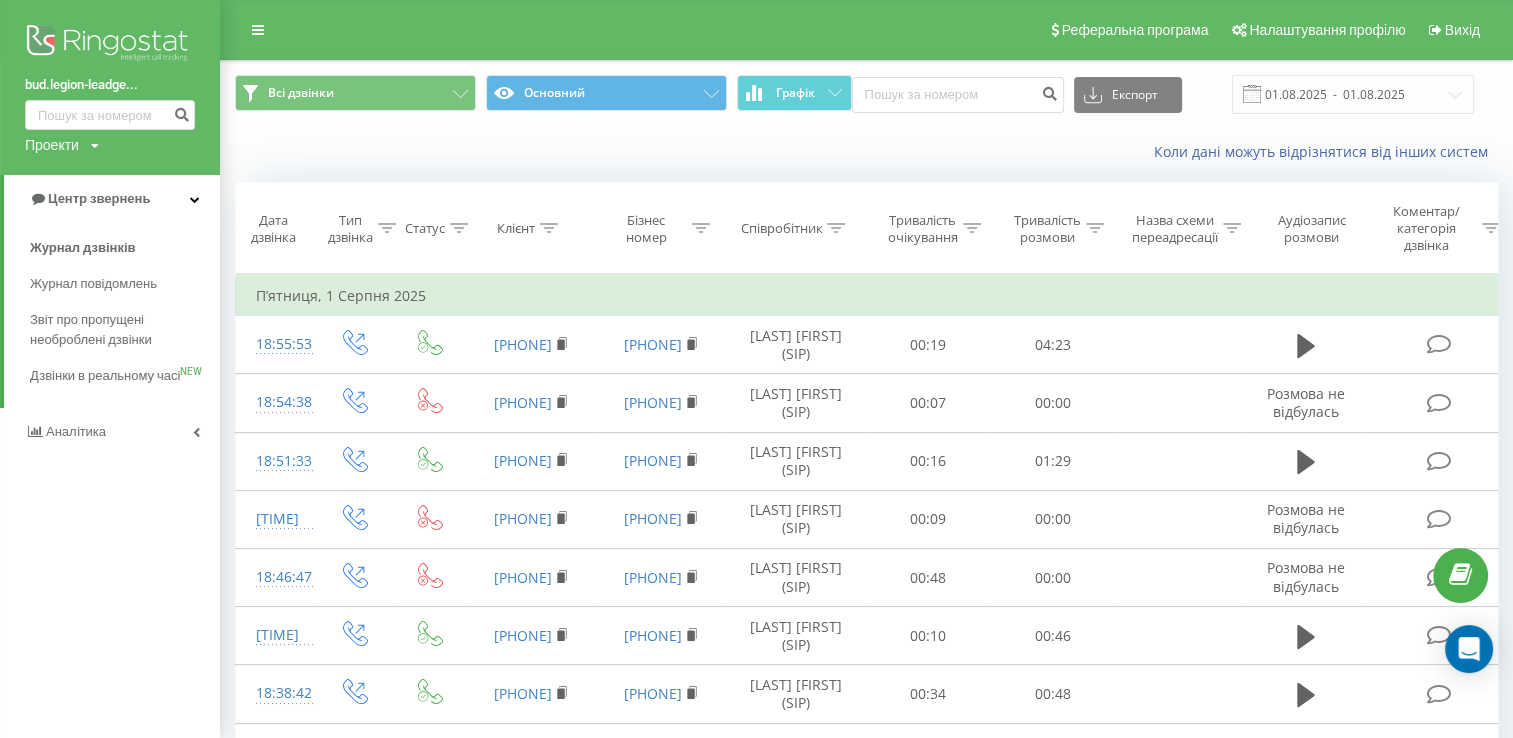 drag, startPoint x: 70, startPoint y: 61, endPoint x: 70, endPoint y: 119, distance: 58 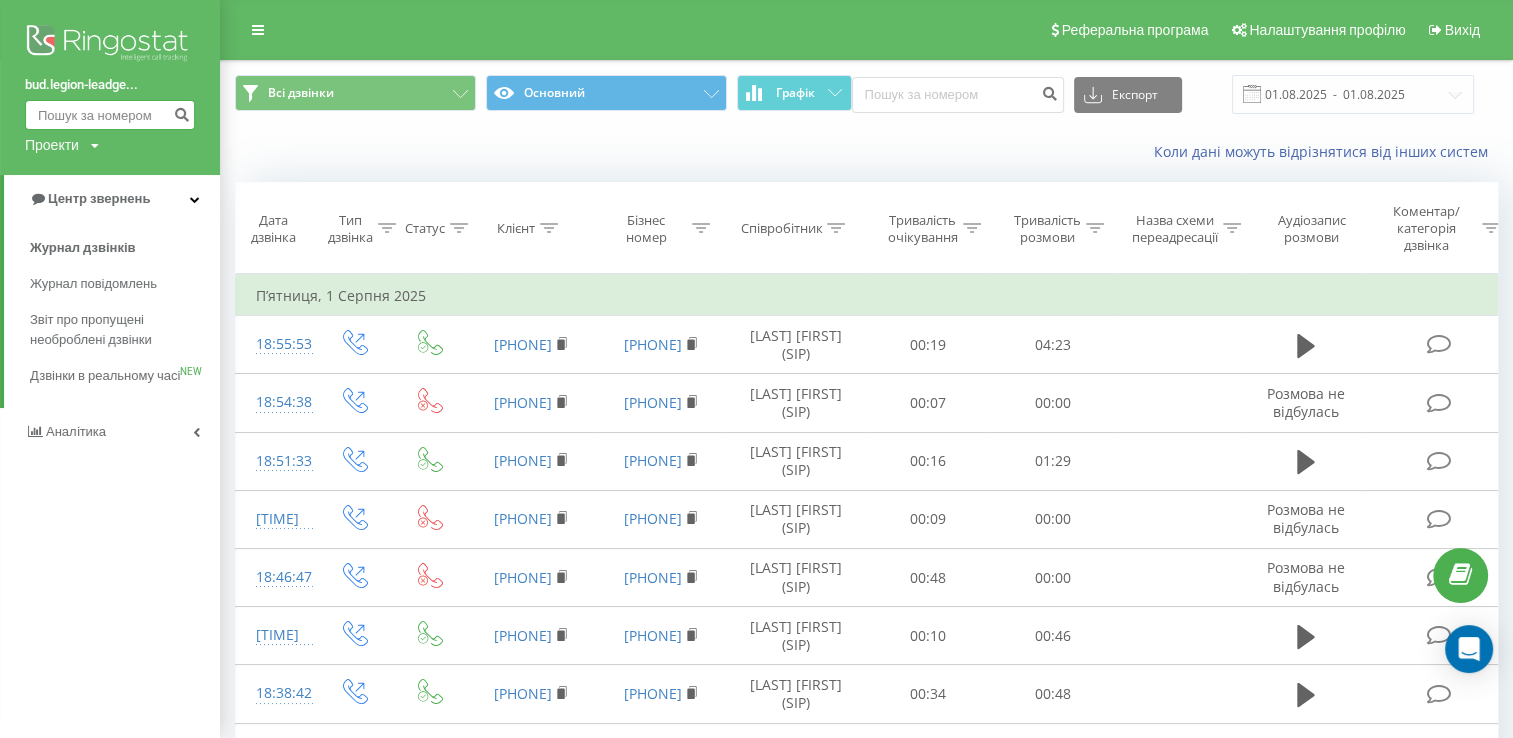 click at bounding box center [110, 115] 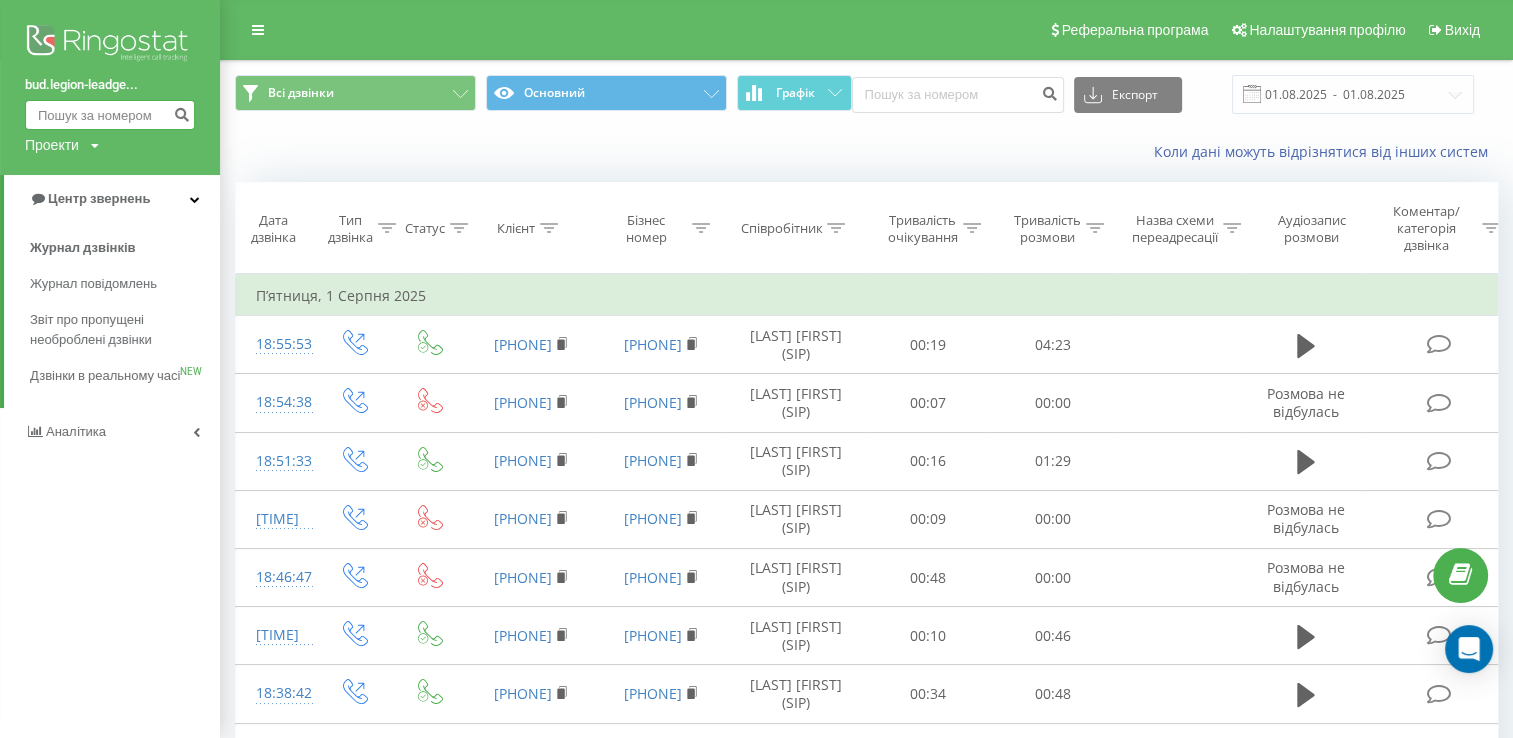 paste on "[PHONE]" 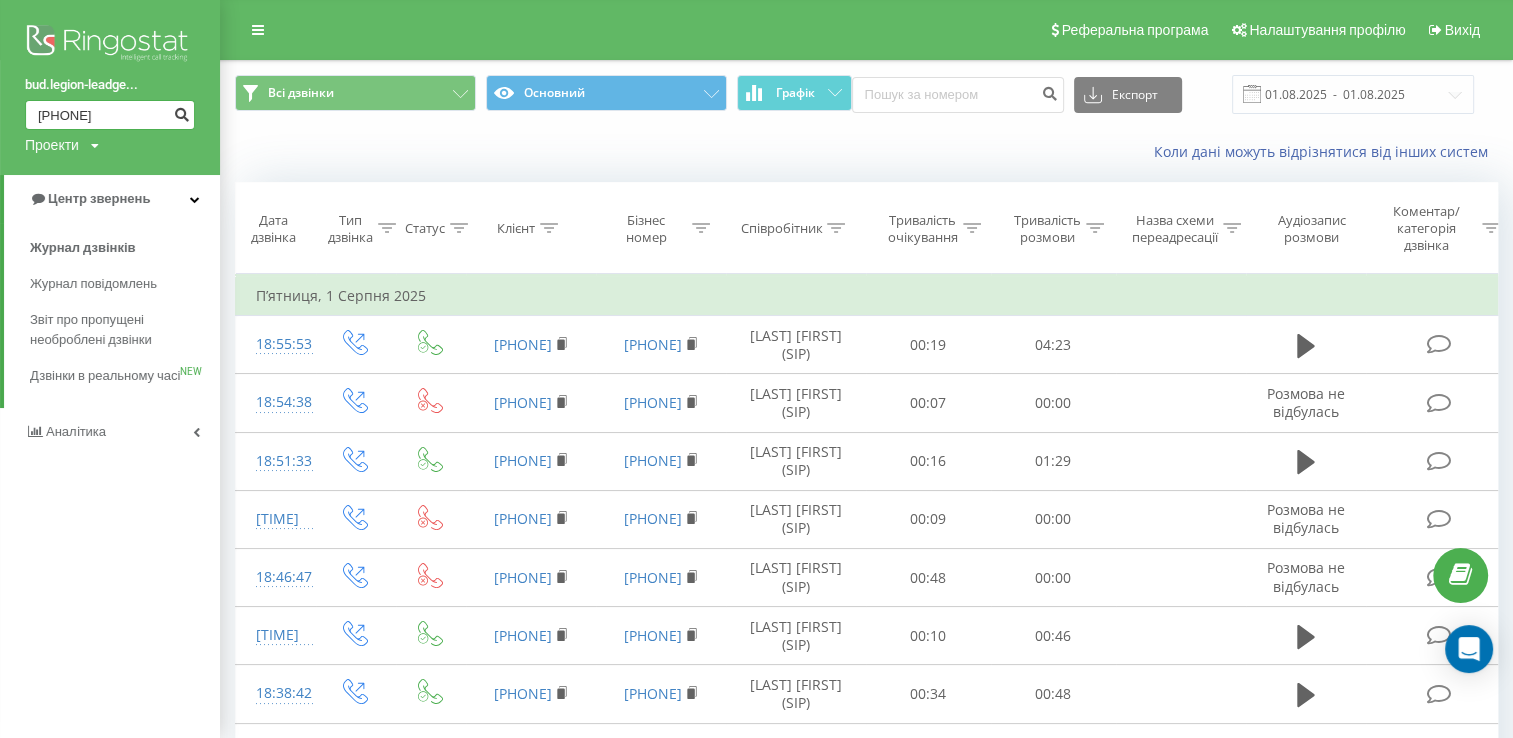 type on "[PHONE]" 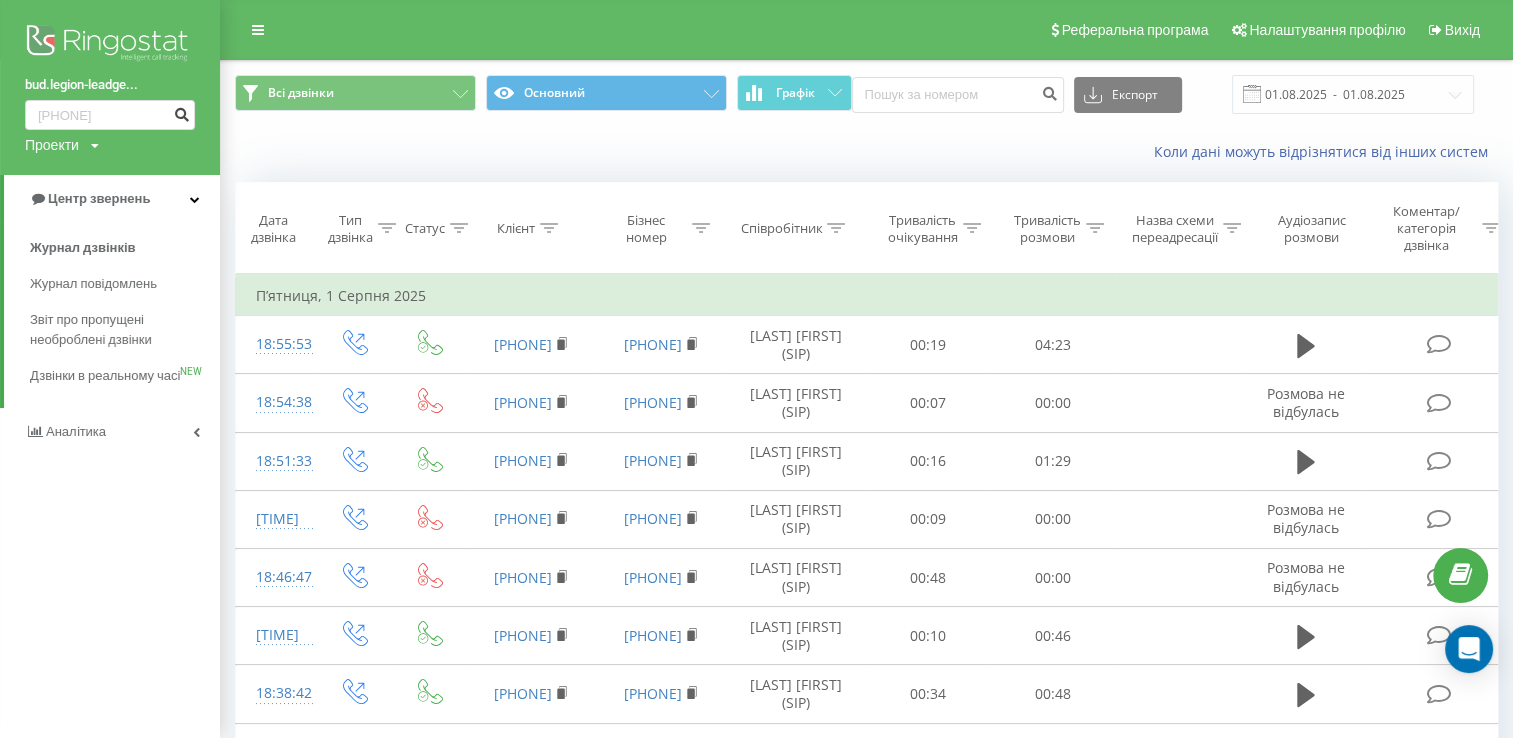 click at bounding box center (181, 112) 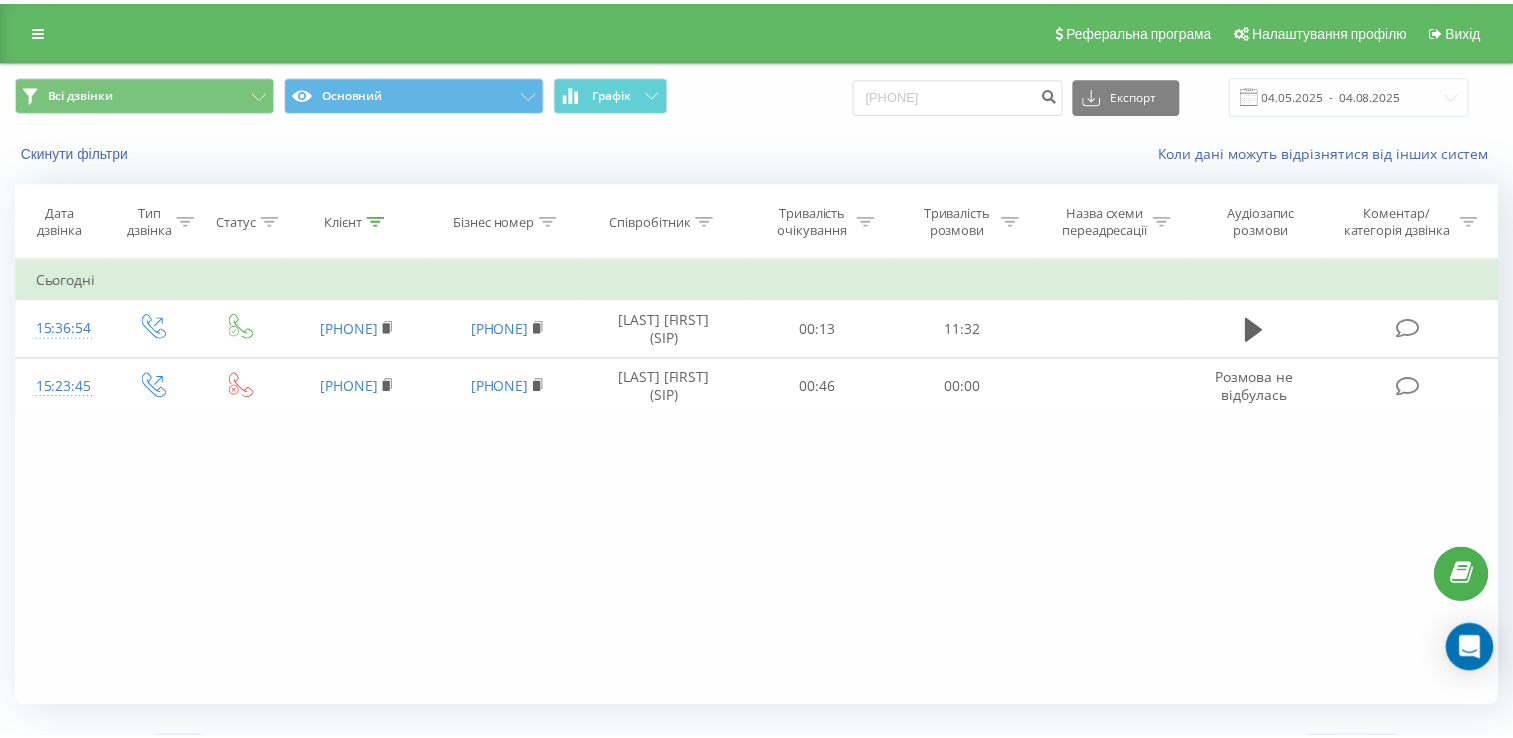 scroll, scrollTop: 0, scrollLeft: 0, axis: both 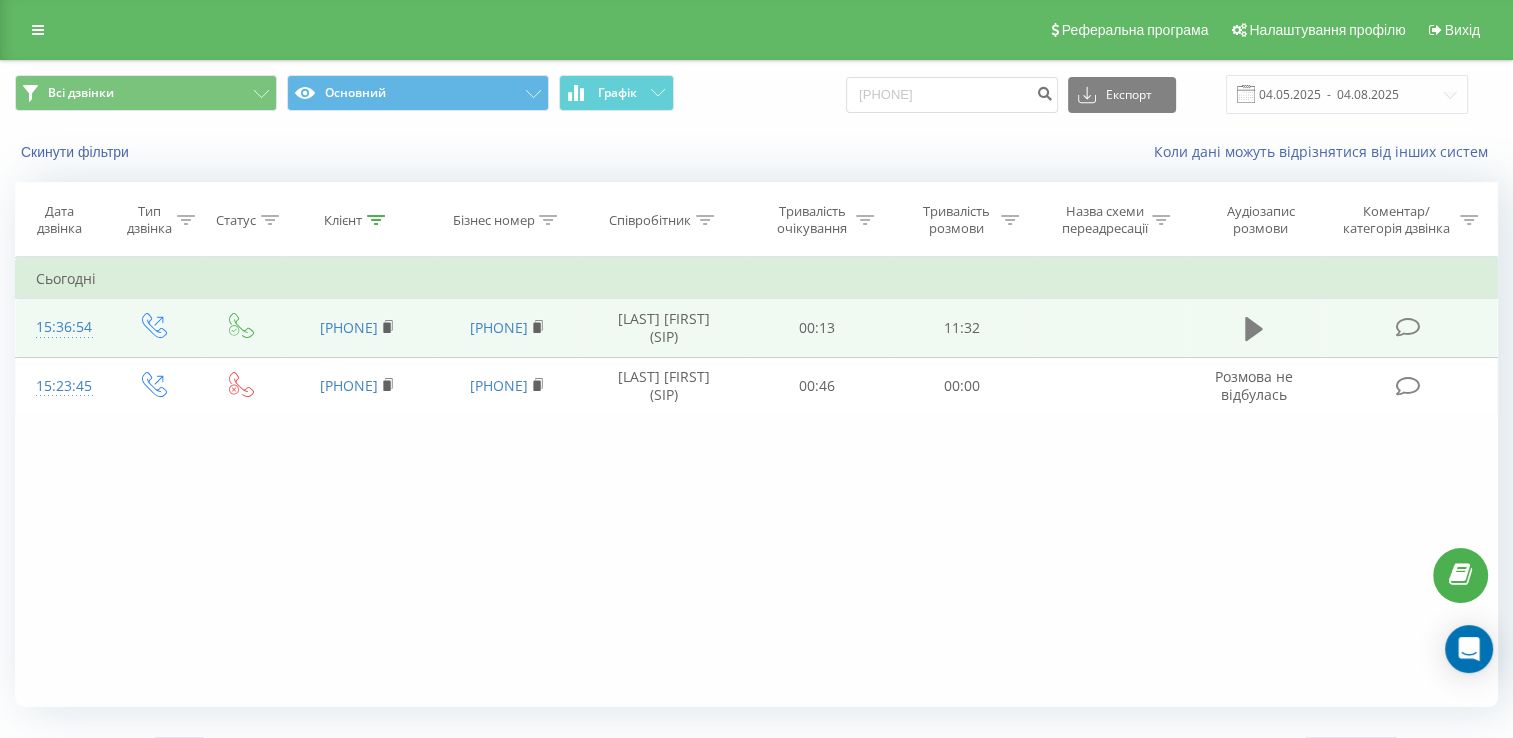 click 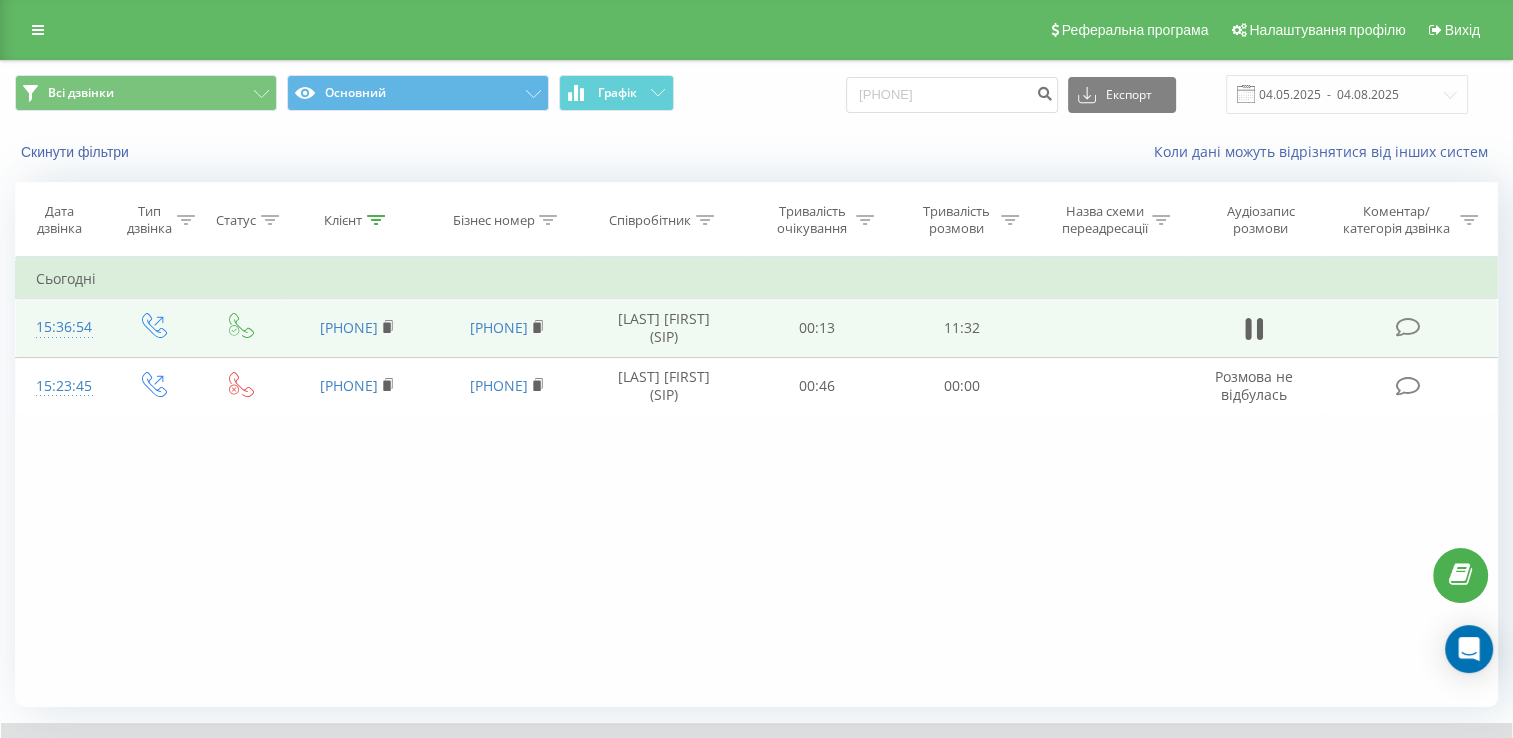 scroll, scrollTop: 120, scrollLeft: 0, axis: vertical 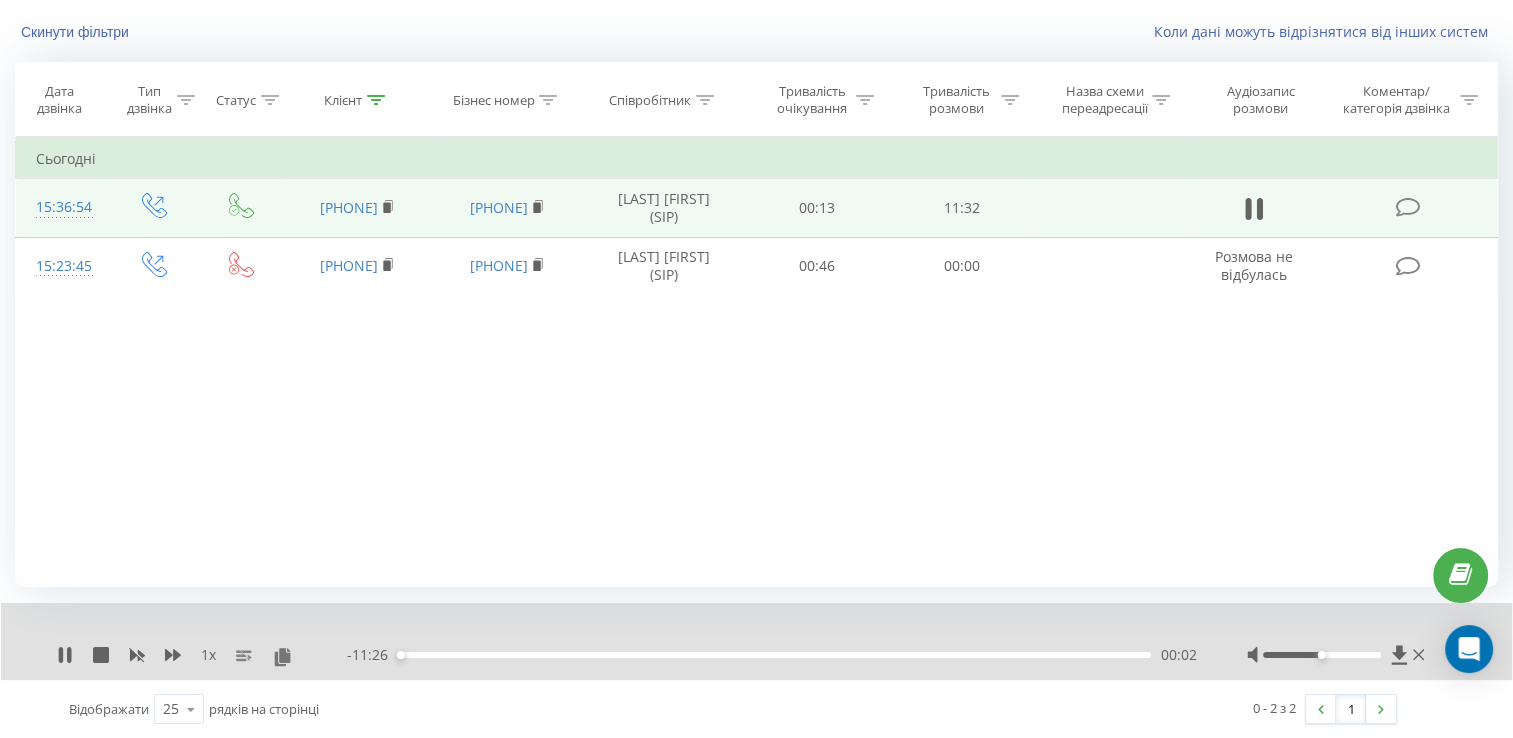 click on "00:02" at bounding box center (774, 655) 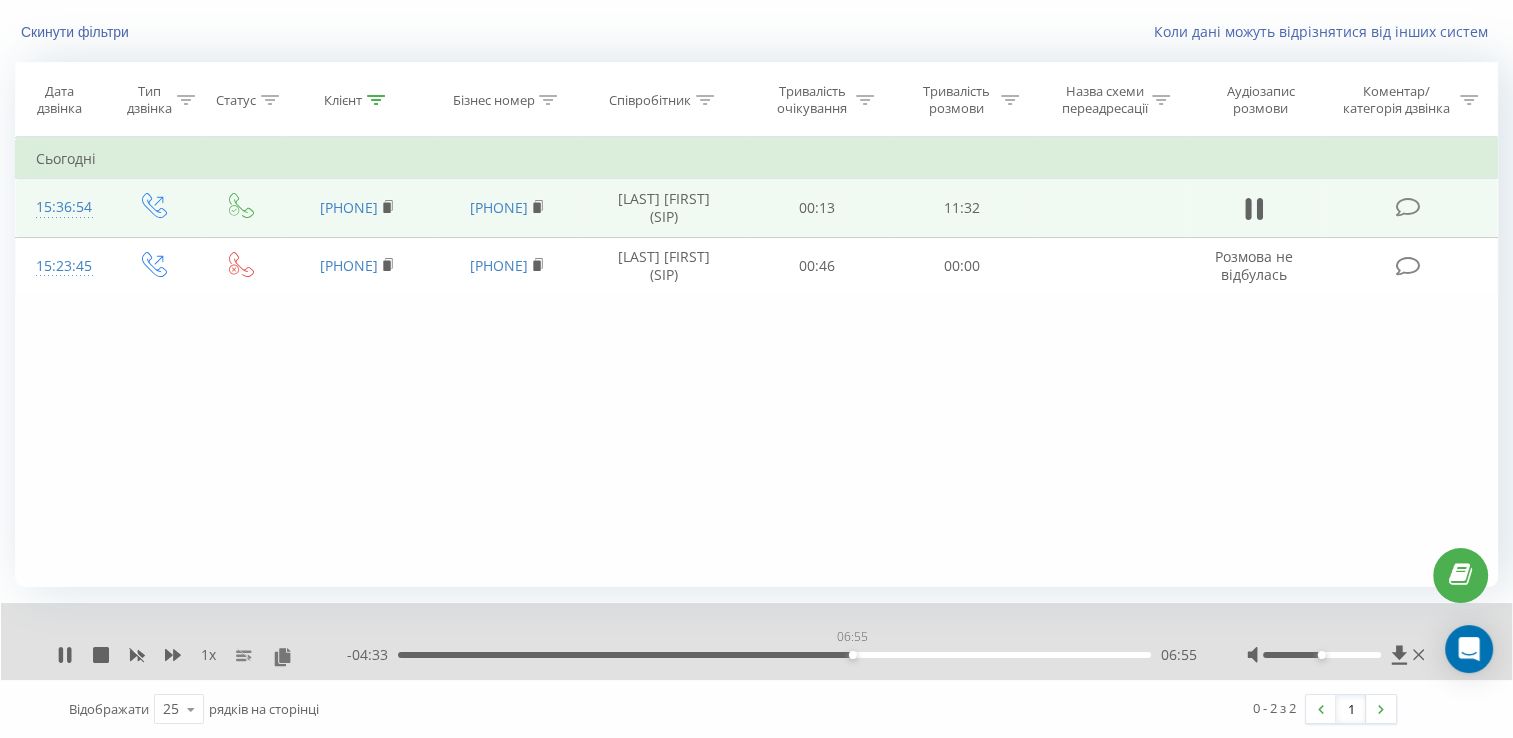 click on "06:55" at bounding box center (774, 655) 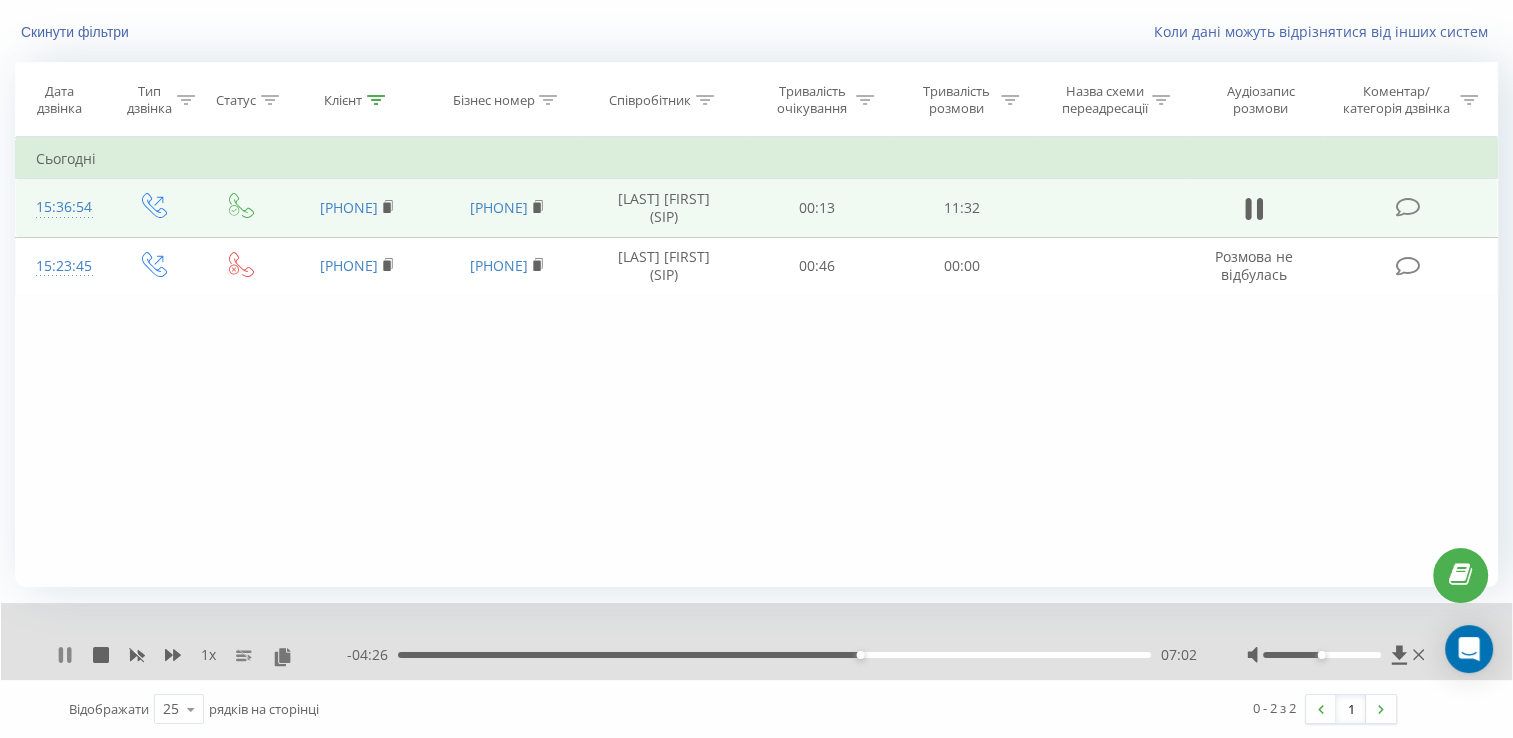 click 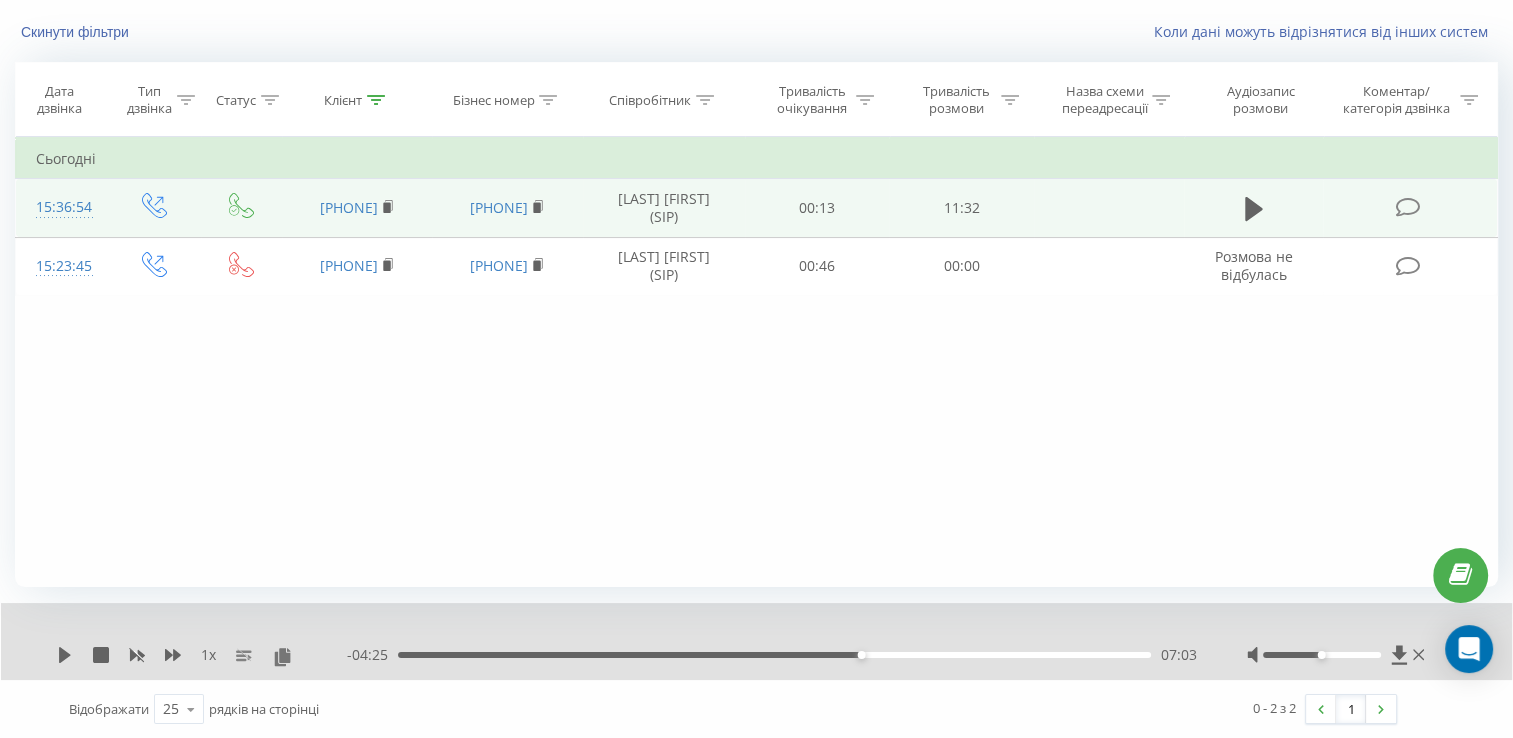 scroll, scrollTop: 0, scrollLeft: 0, axis: both 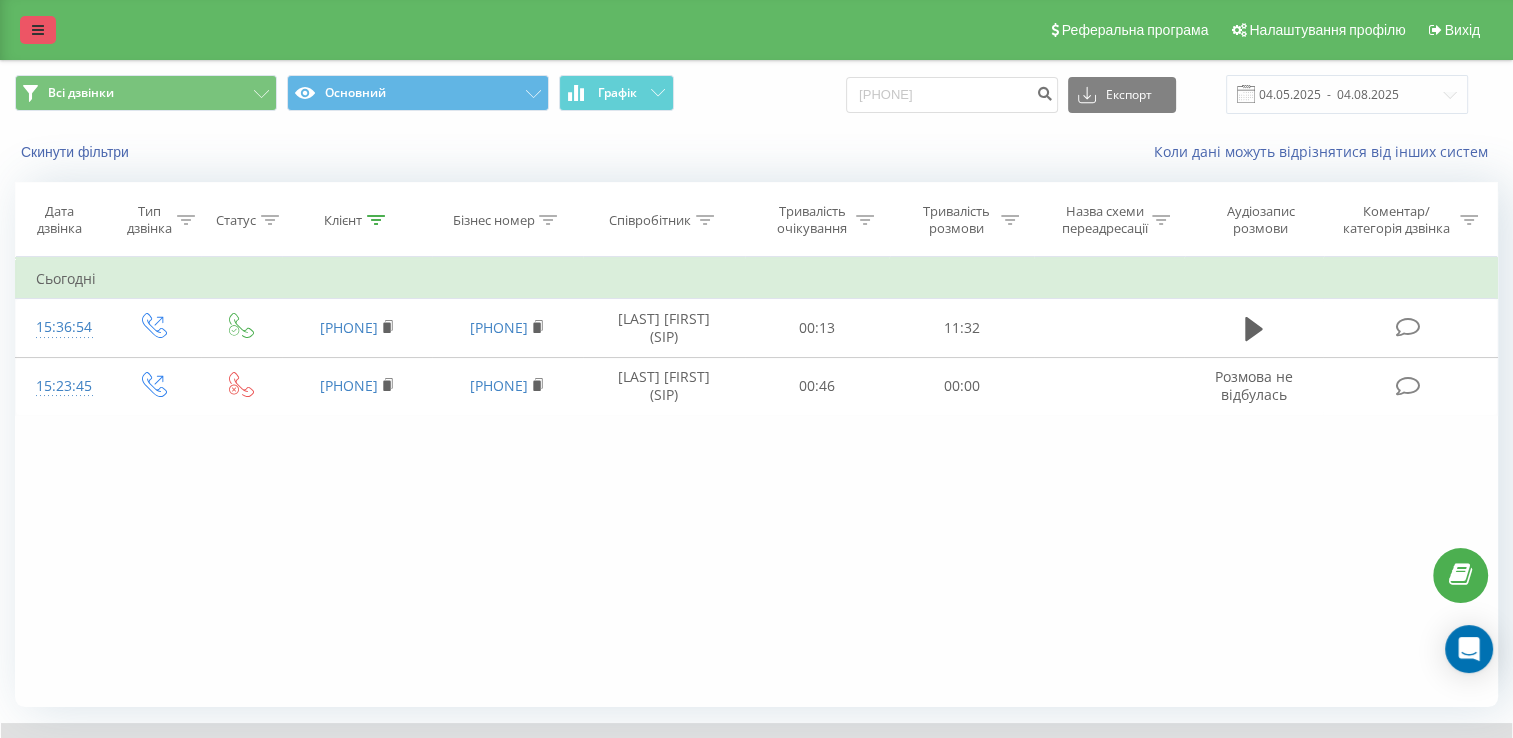 click at bounding box center (38, 30) 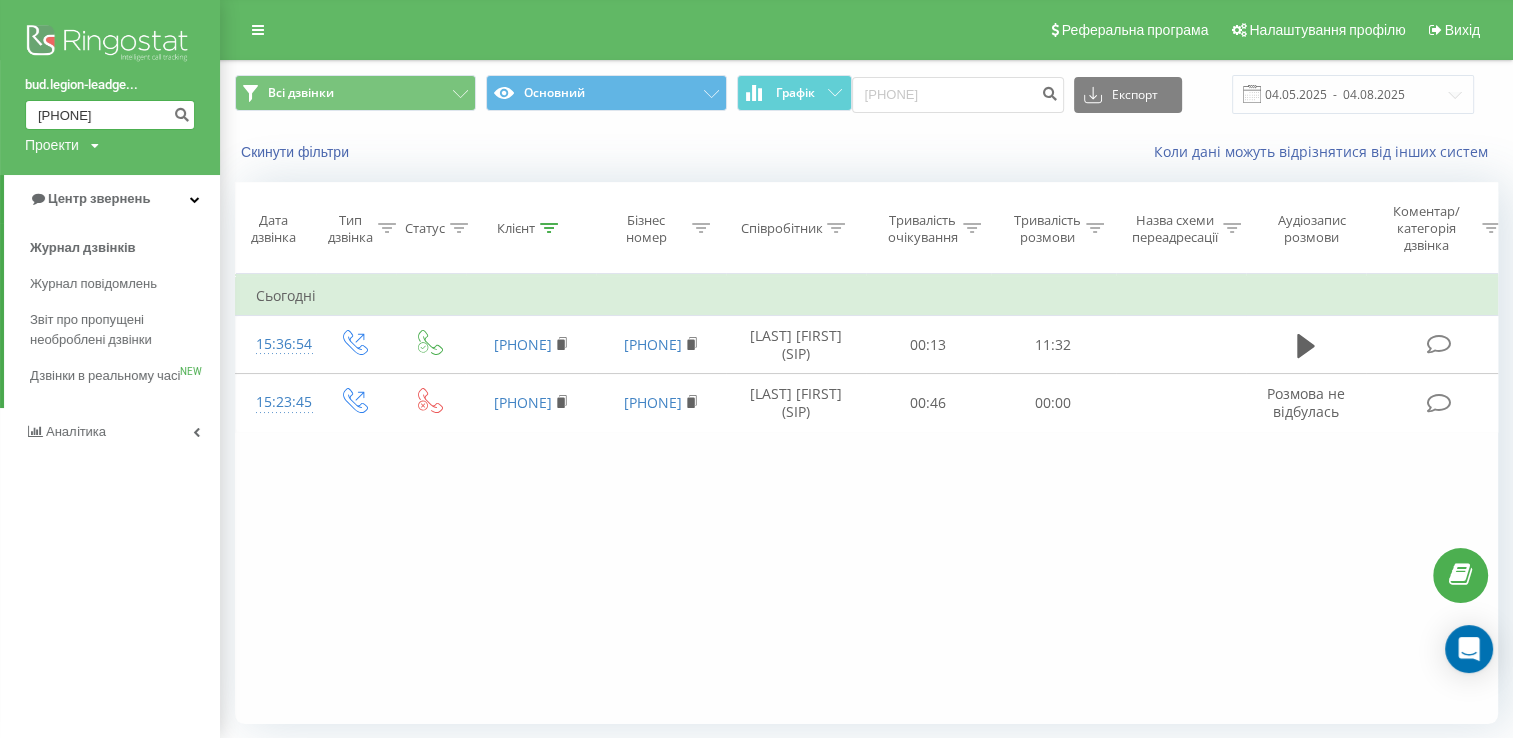 click on "[PHONE]" at bounding box center (110, 115) 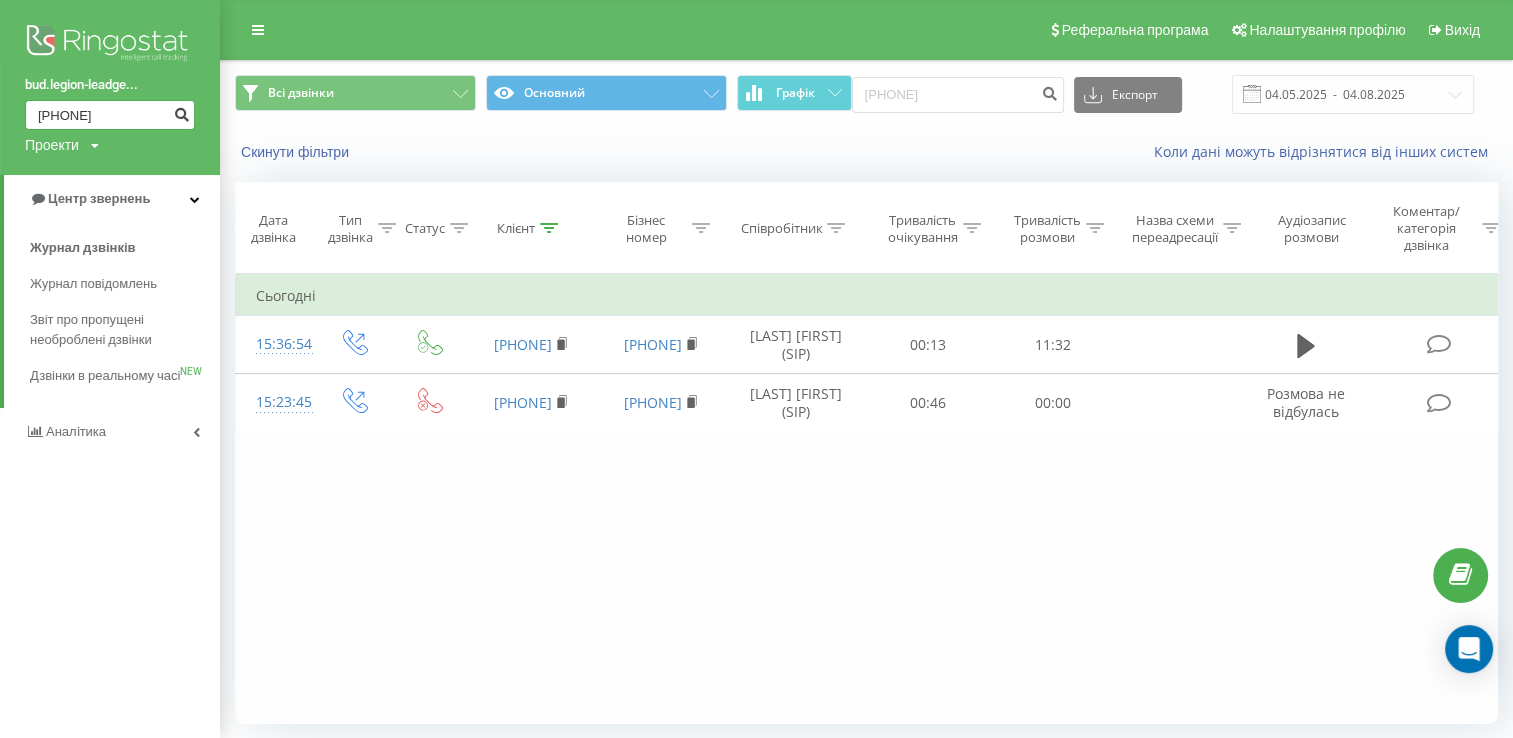 type on "[PHONE]" 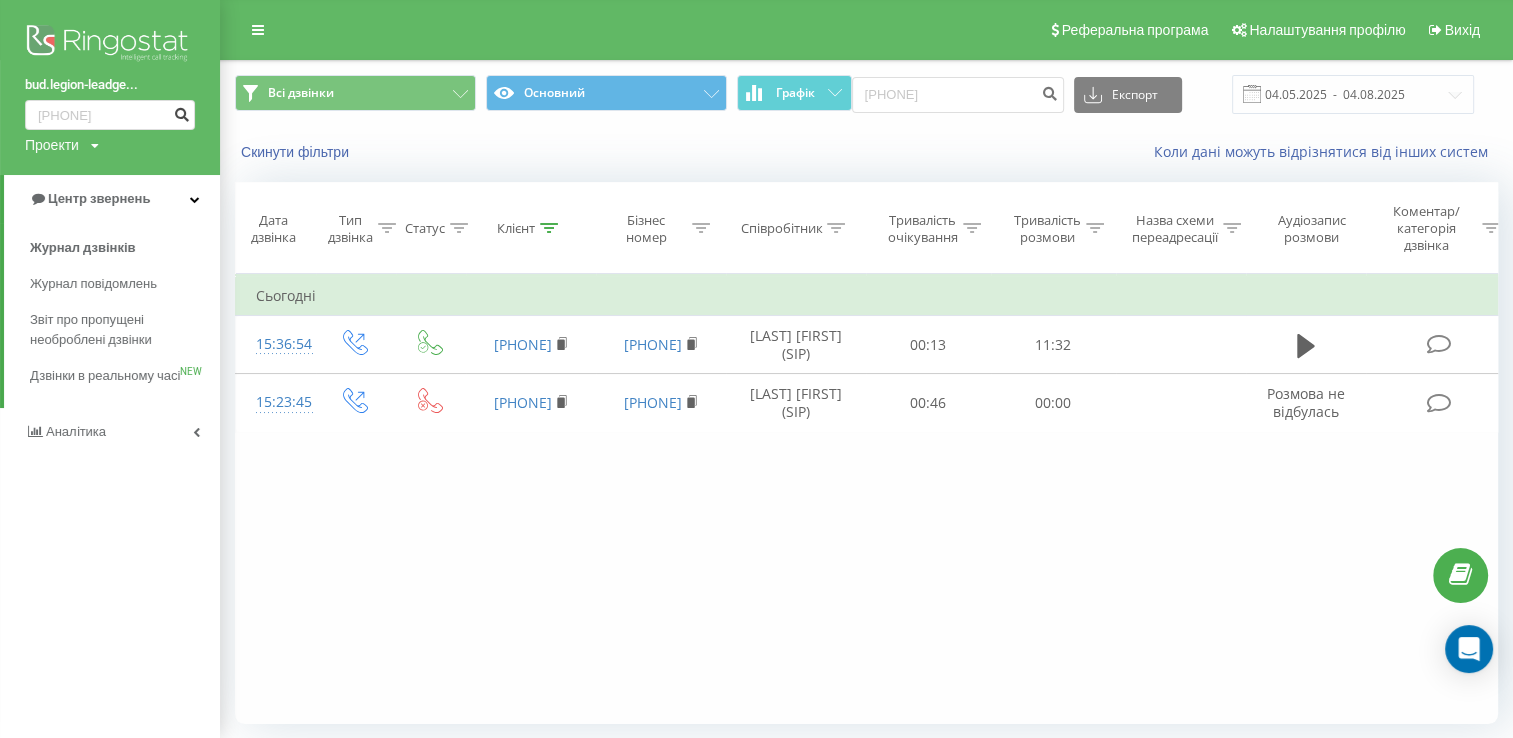 click at bounding box center [181, 112] 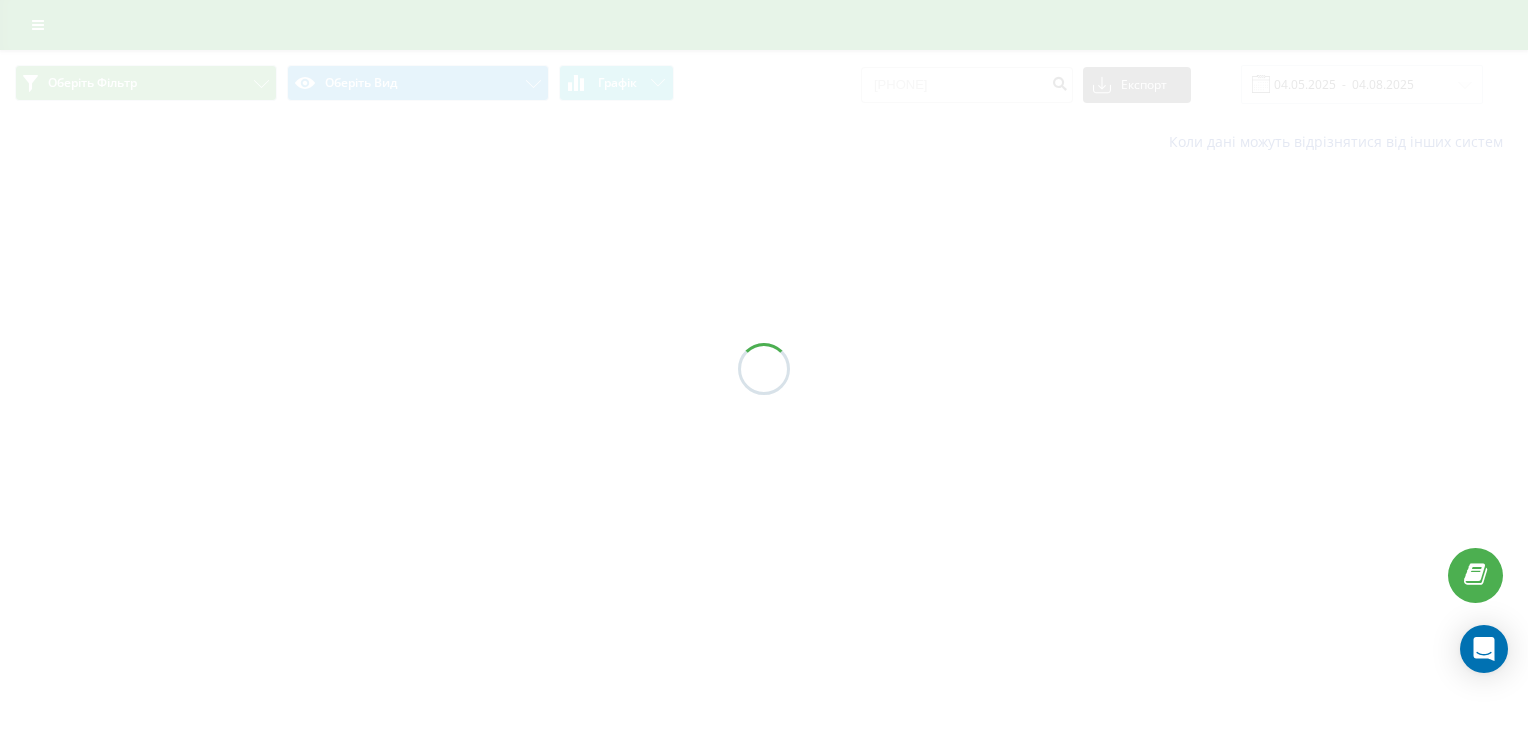 scroll, scrollTop: 0, scrollLeft: 0, axis: both 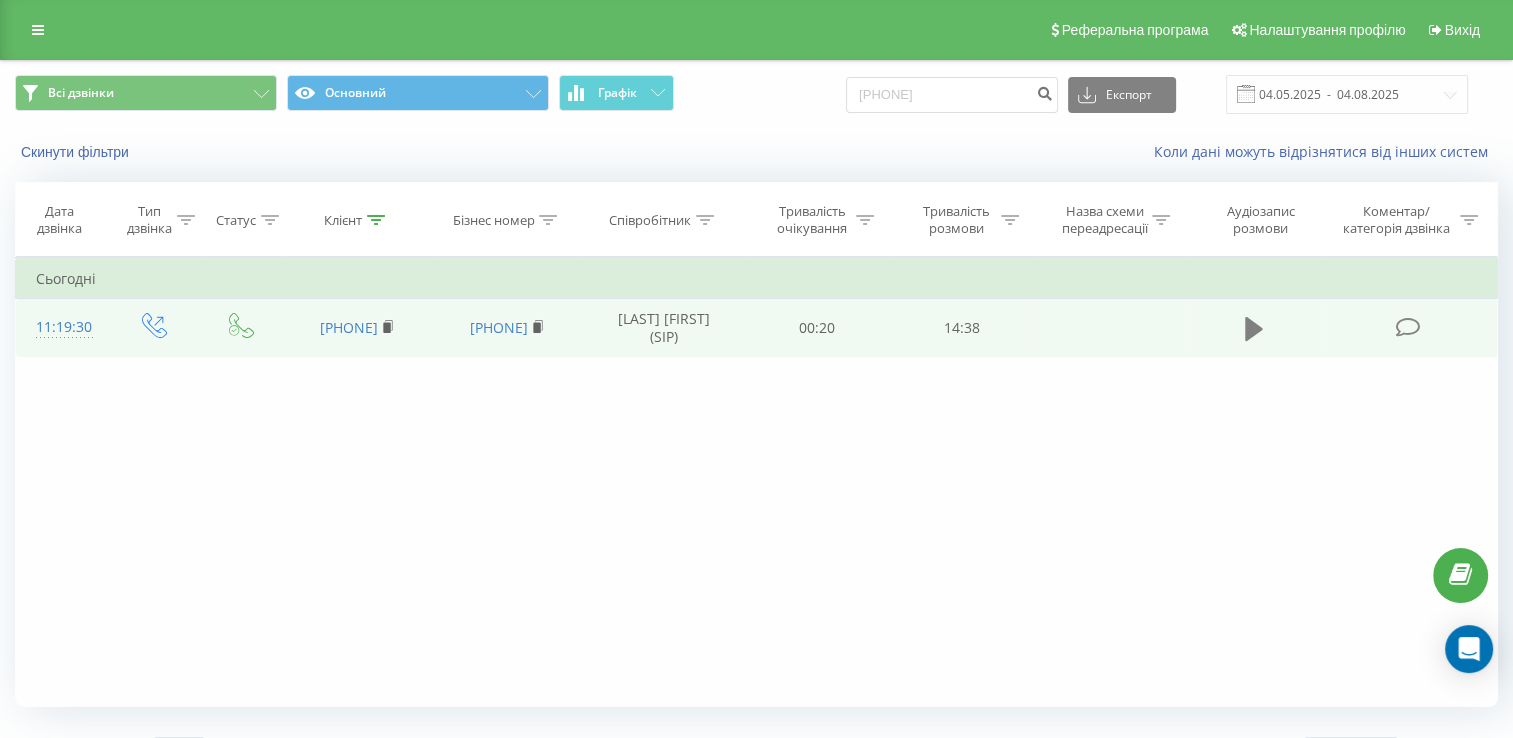click 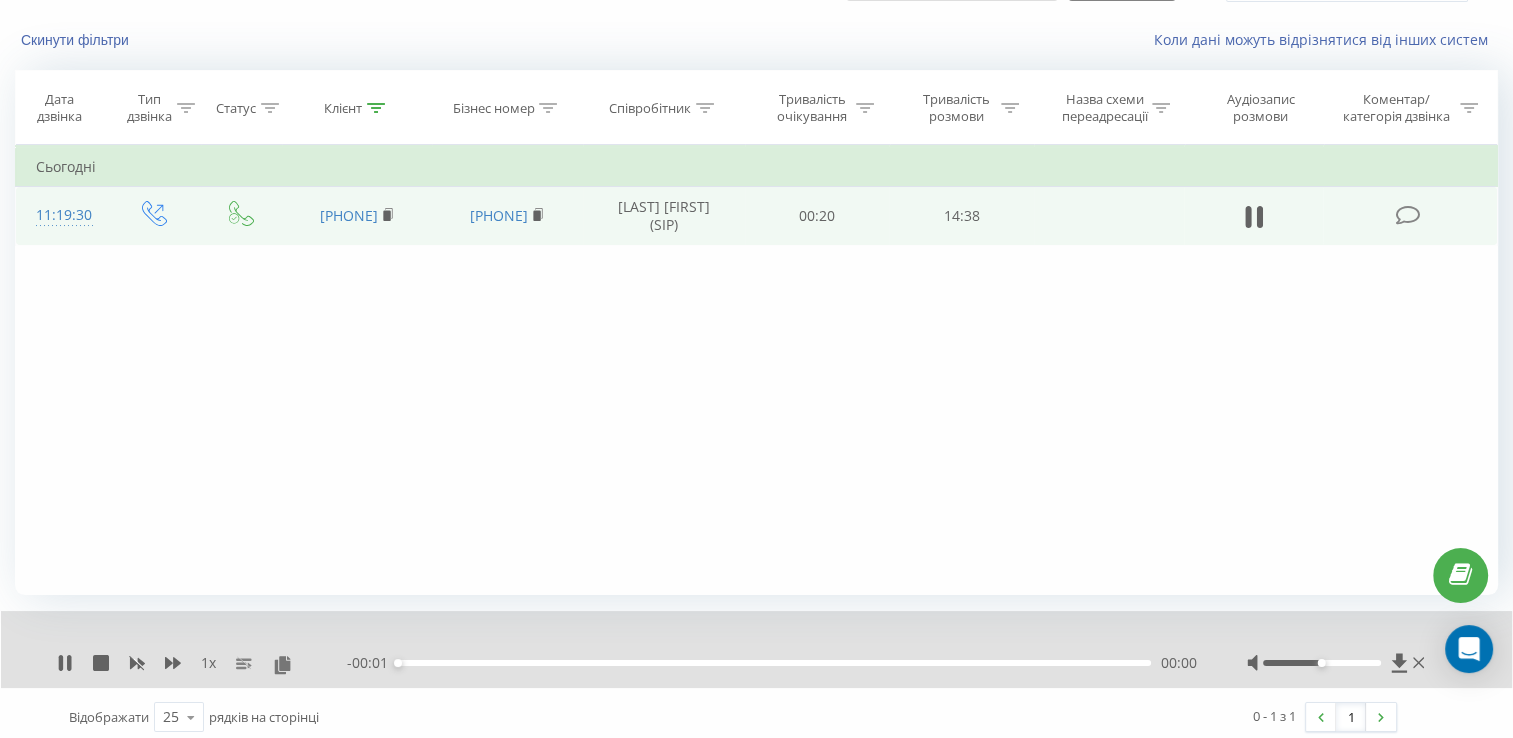 scroll, scrollTop: 120, scrollLeft: 0, axis: vertical 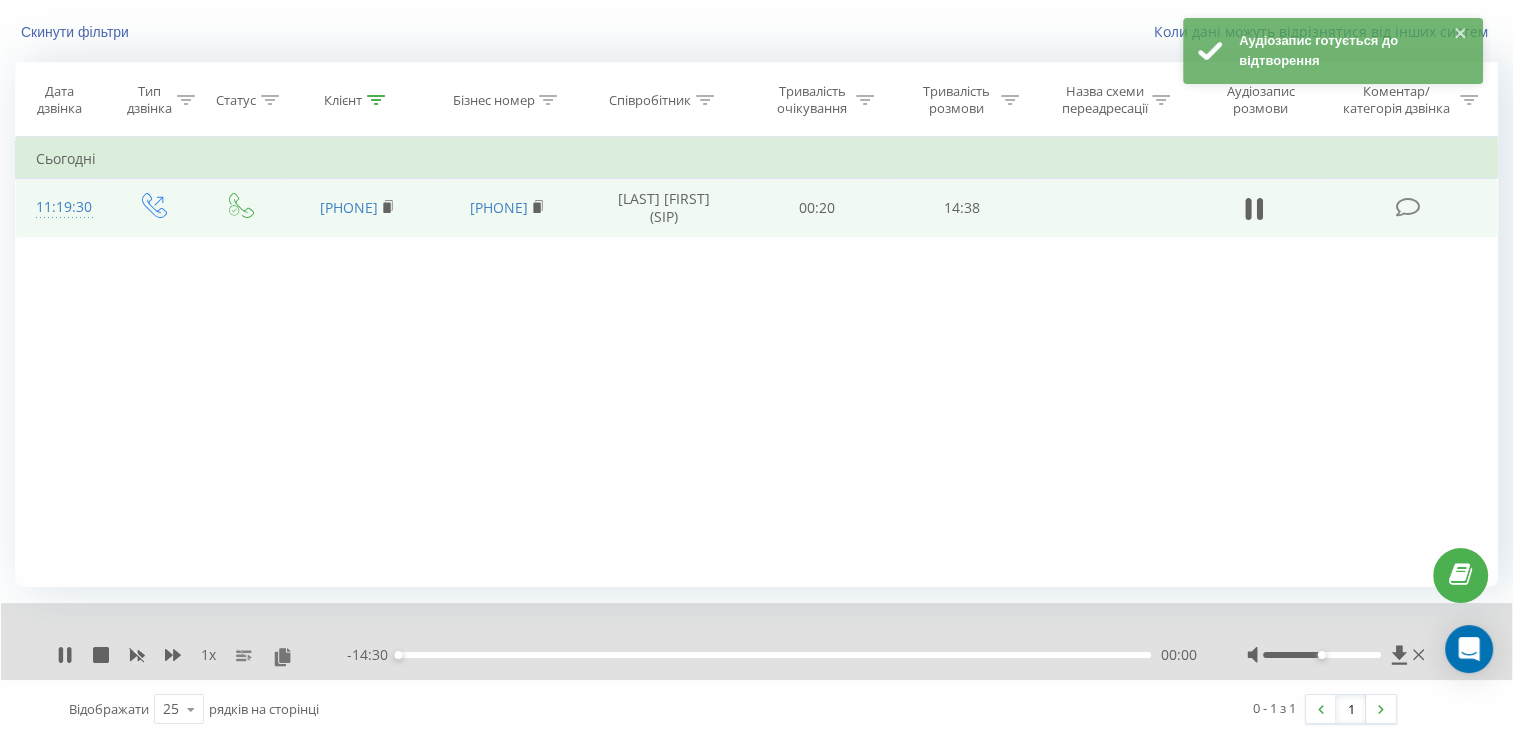 click on "00:00" at bounding box center (774, 655) 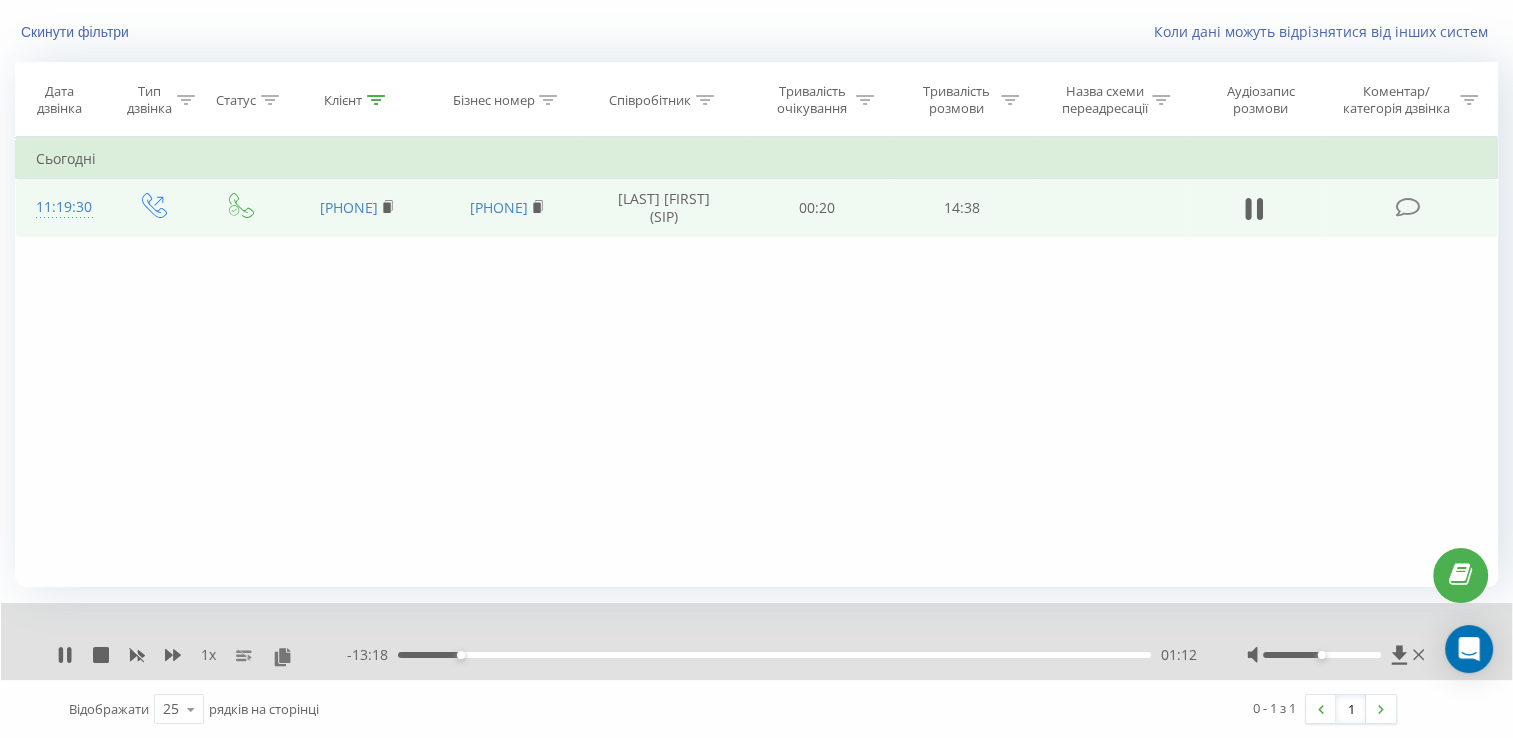 click on "01:12" at bounding box center [774, 655] 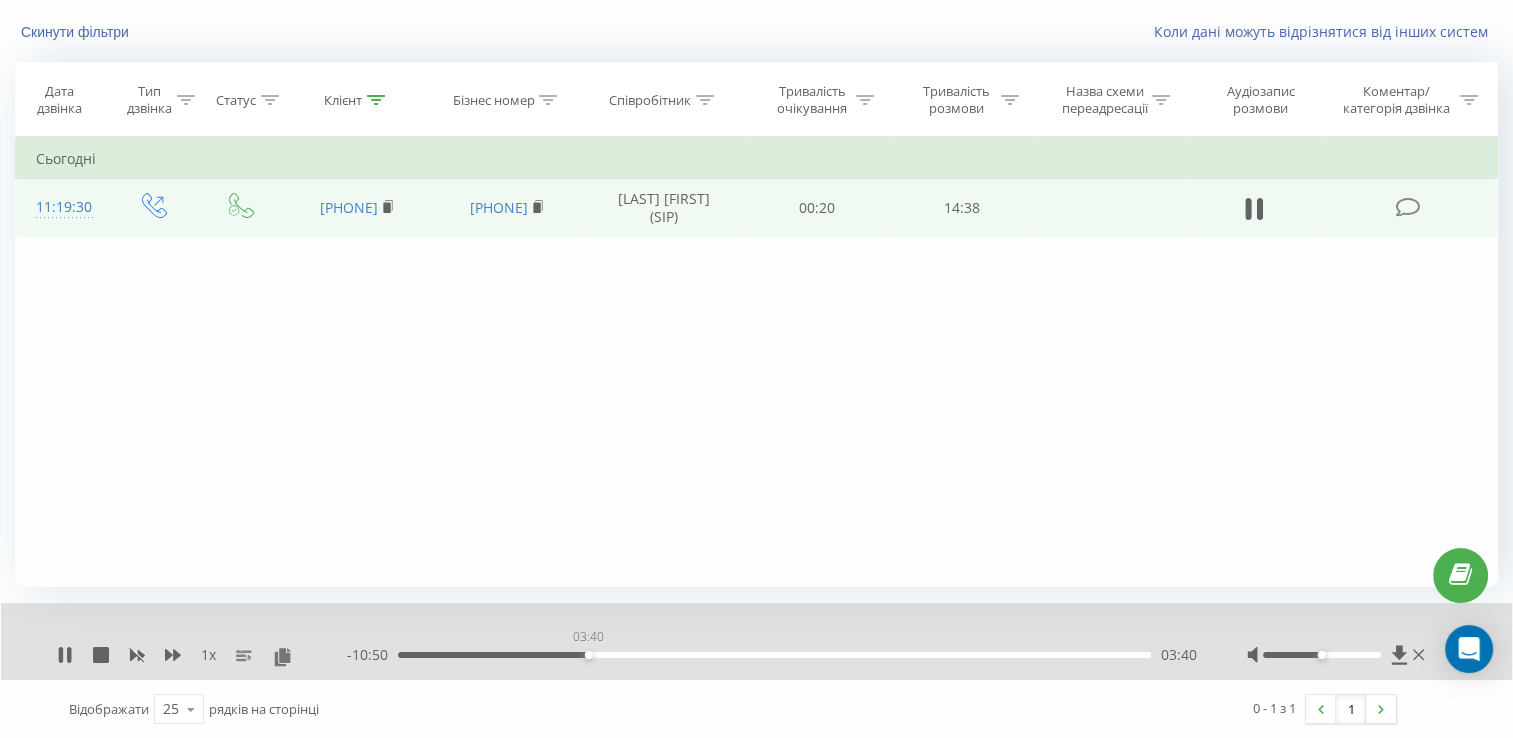 click on "03:40" at bounding box center (774, 655) 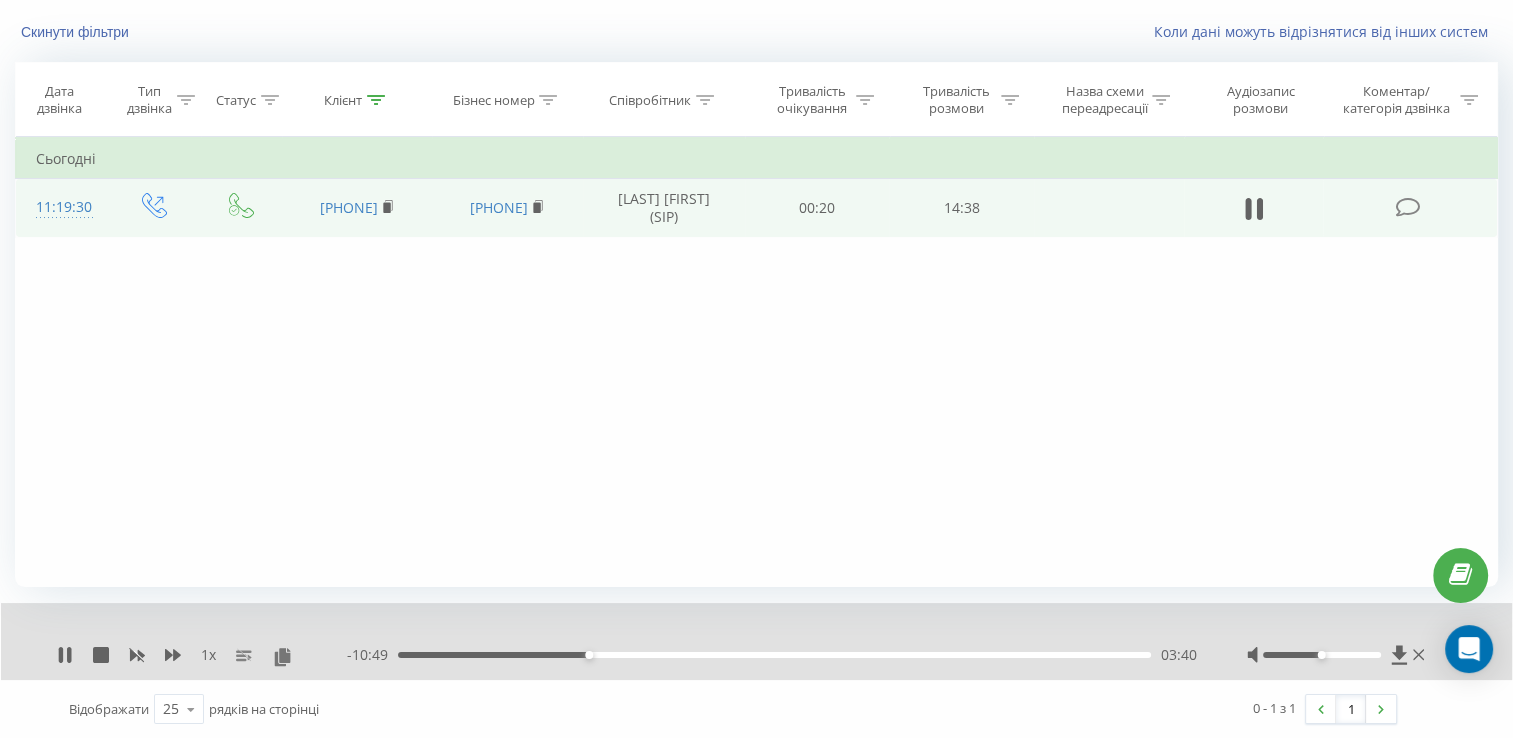 click on "03:40" at bounding box center (774, 655) 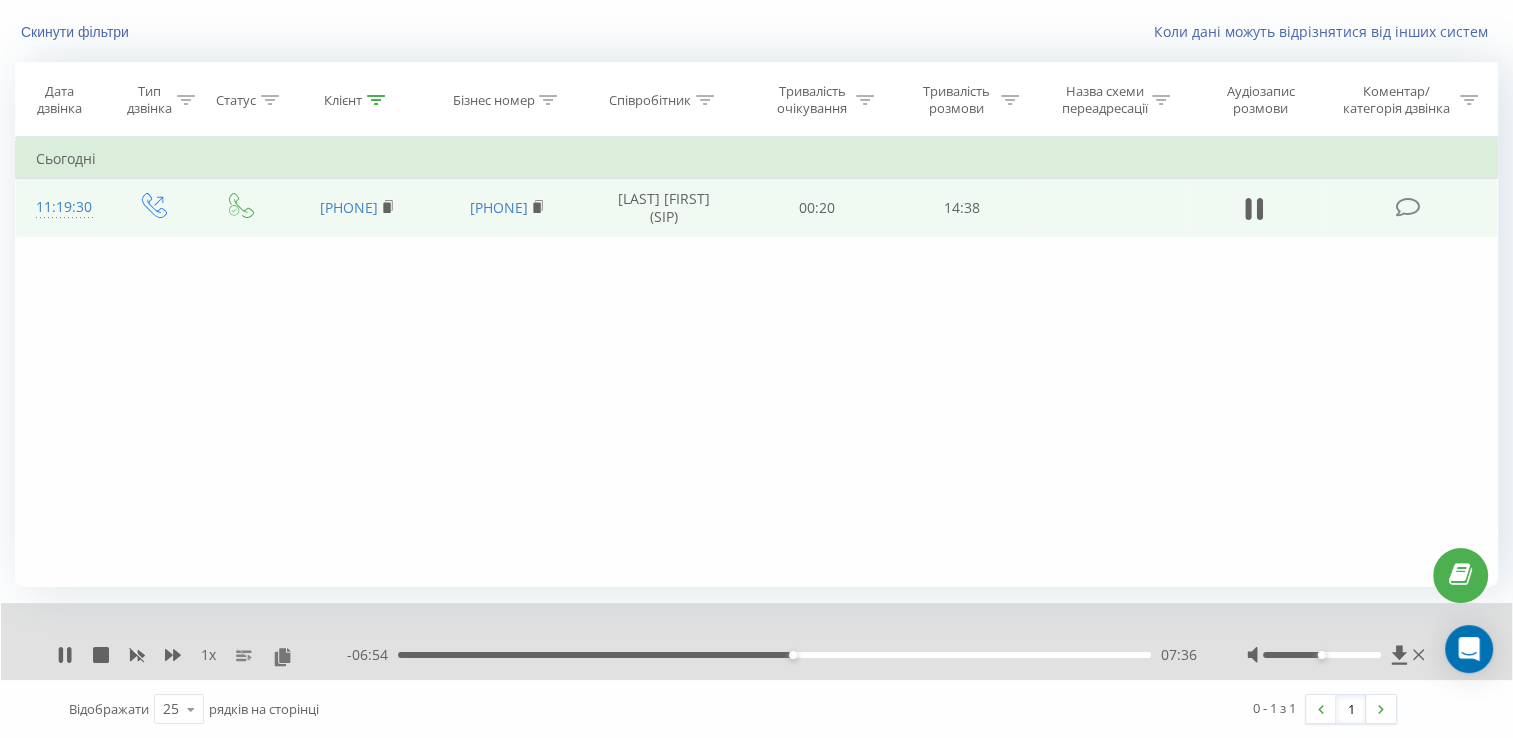 click on "07:36" at bounding box center [774, 655] 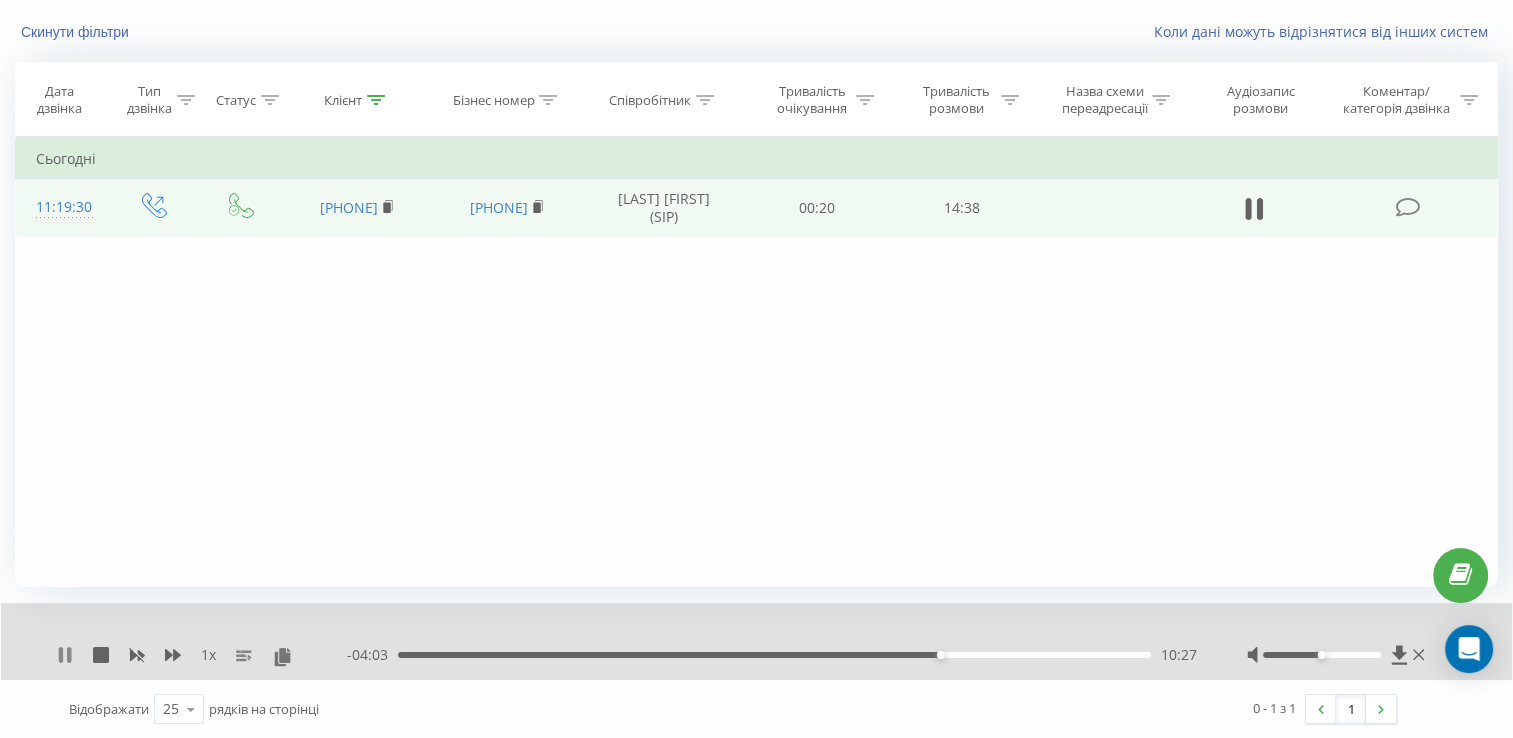 click 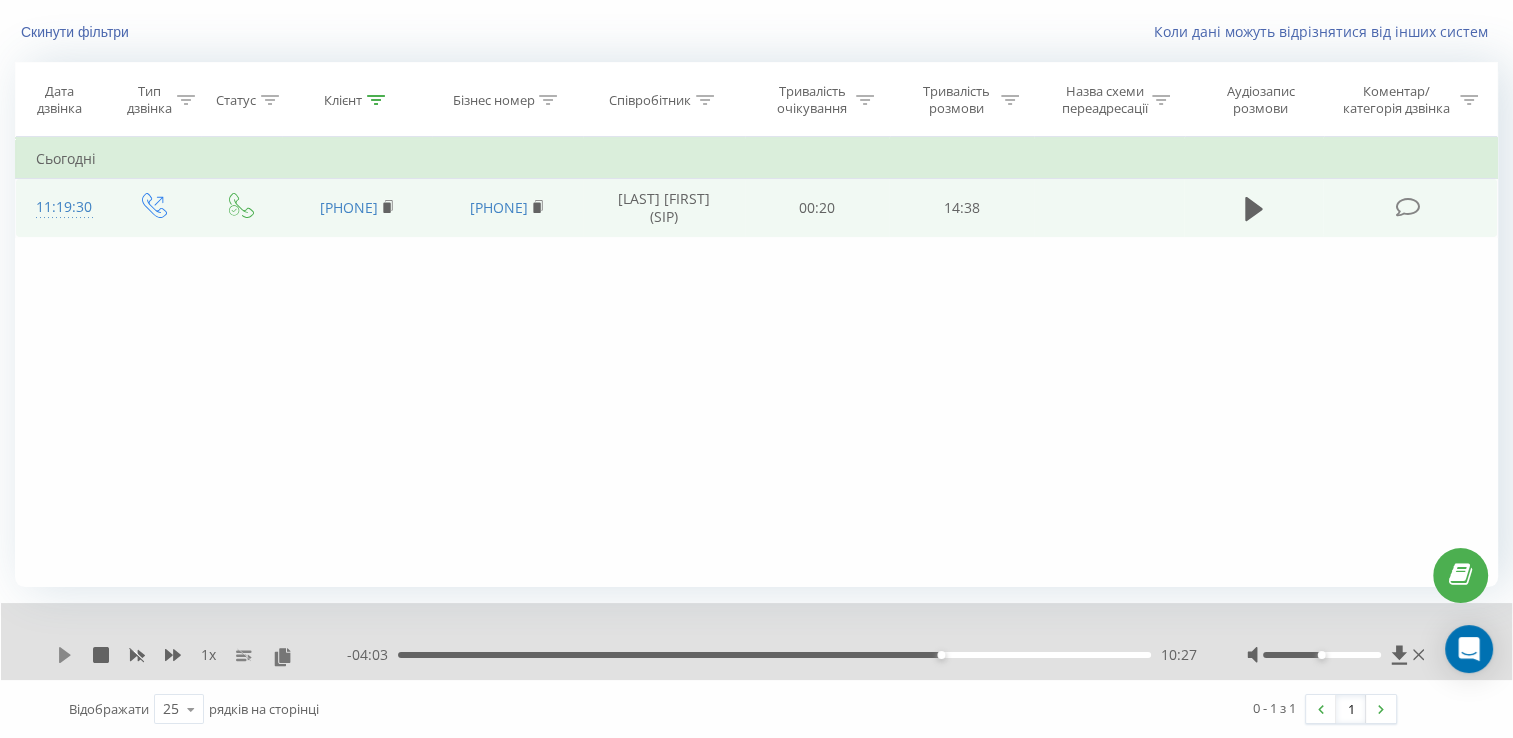 click 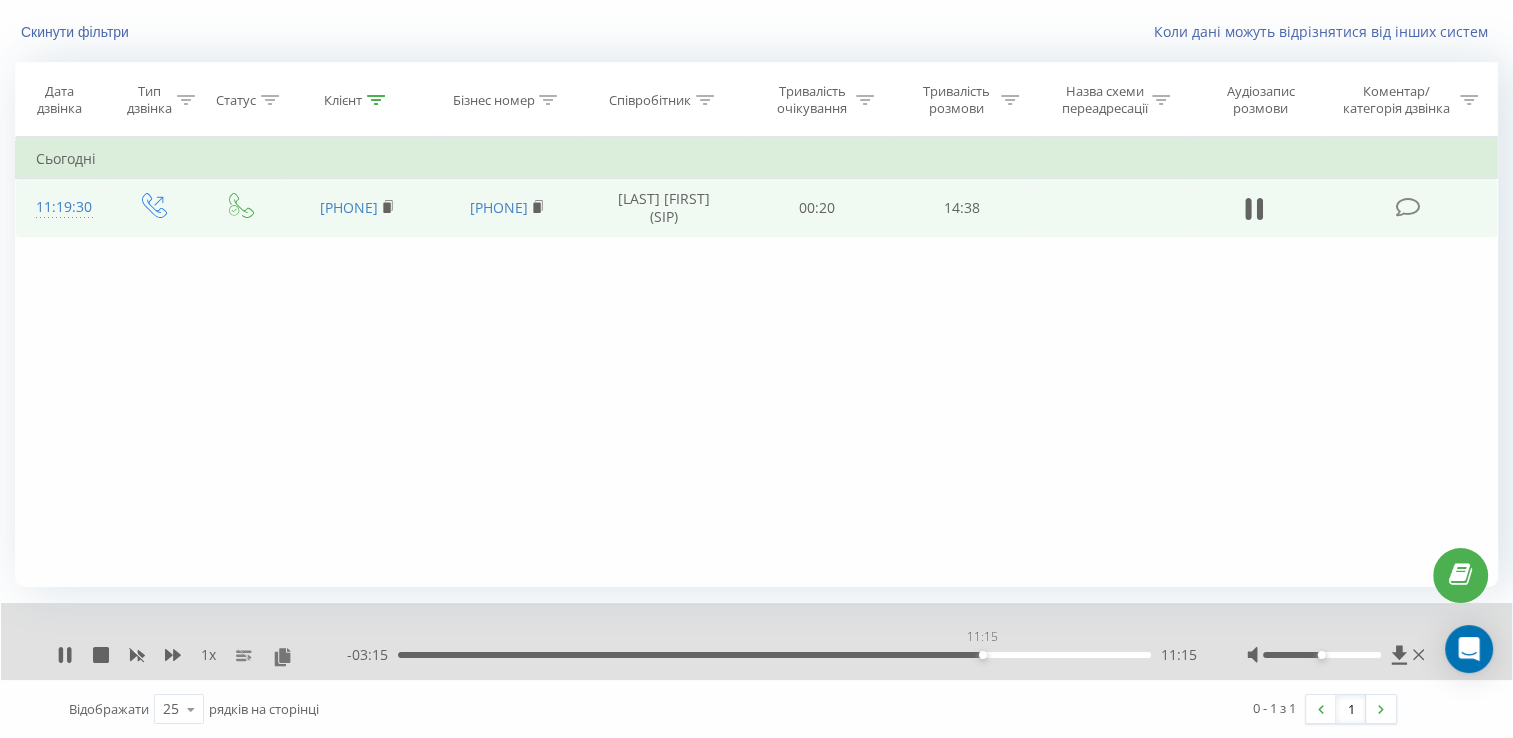 click on "11:15" at bounding box center (774, 655) 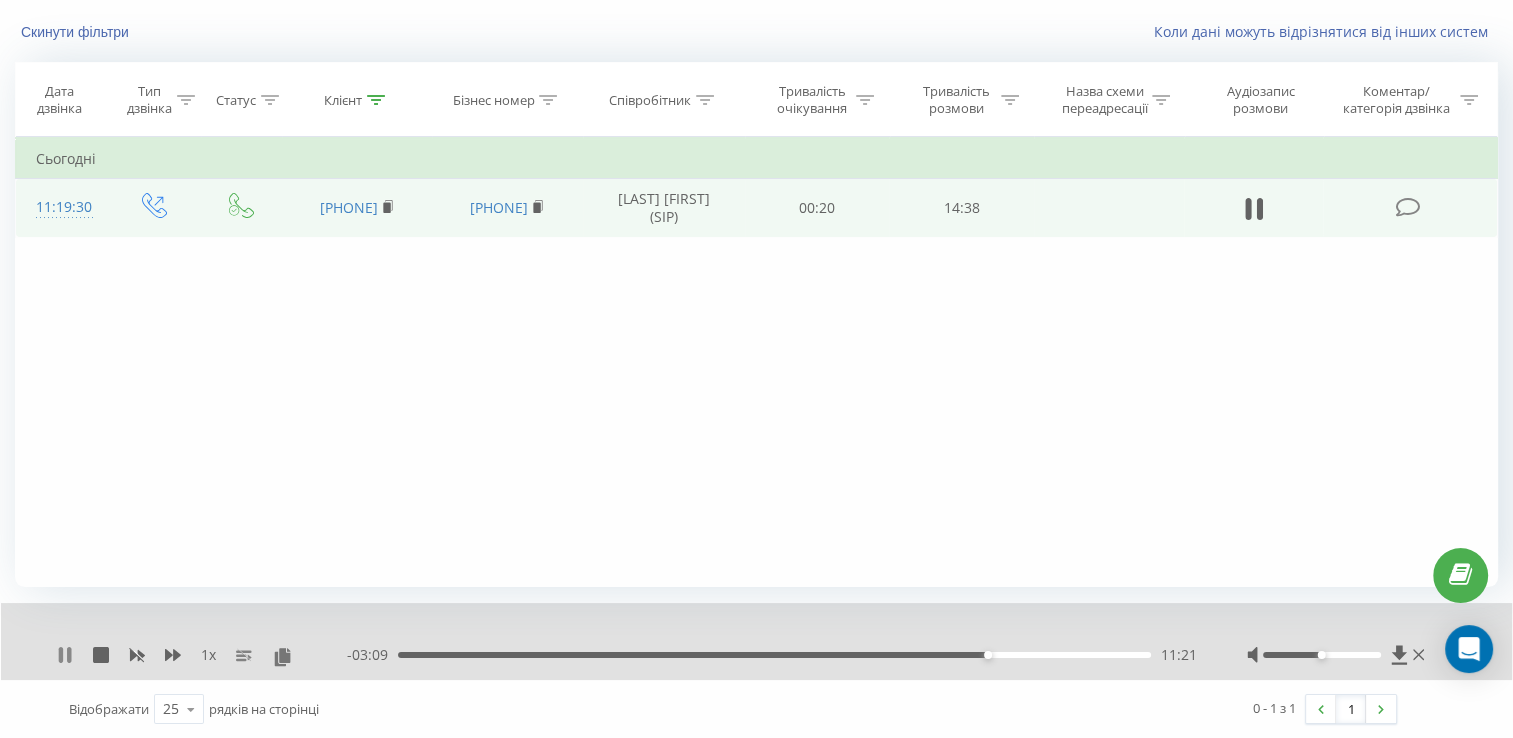 click 